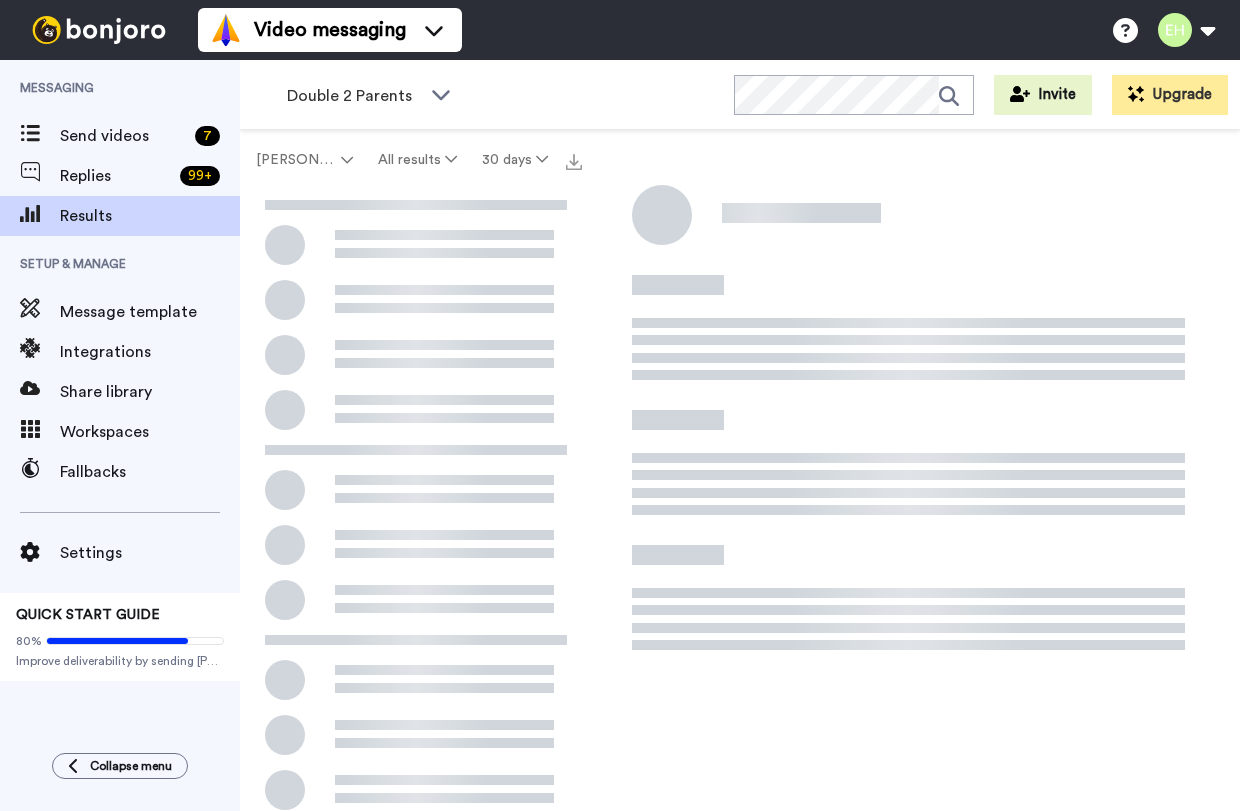 scroll, scrollTop: 0, scrollLeft: 0, axis: both 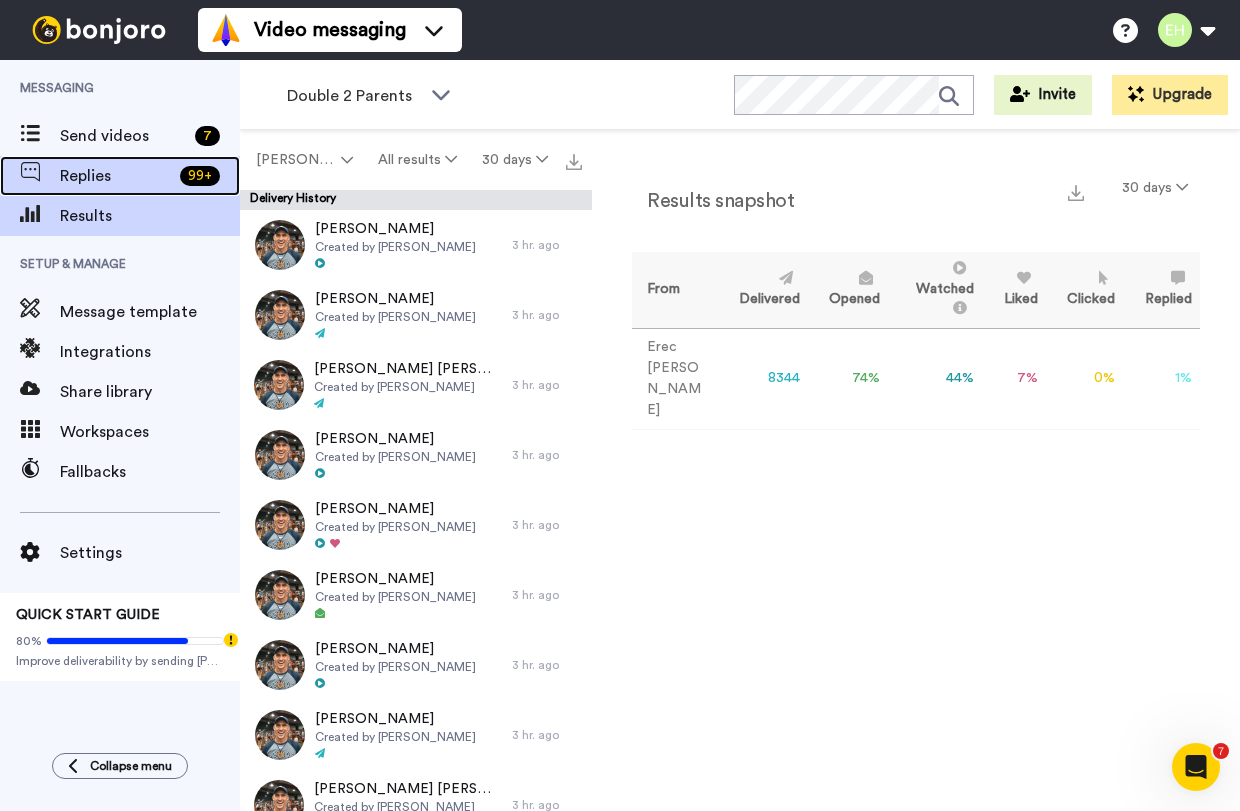 click on "Replies 99 +" at bounding box center [120, 176] 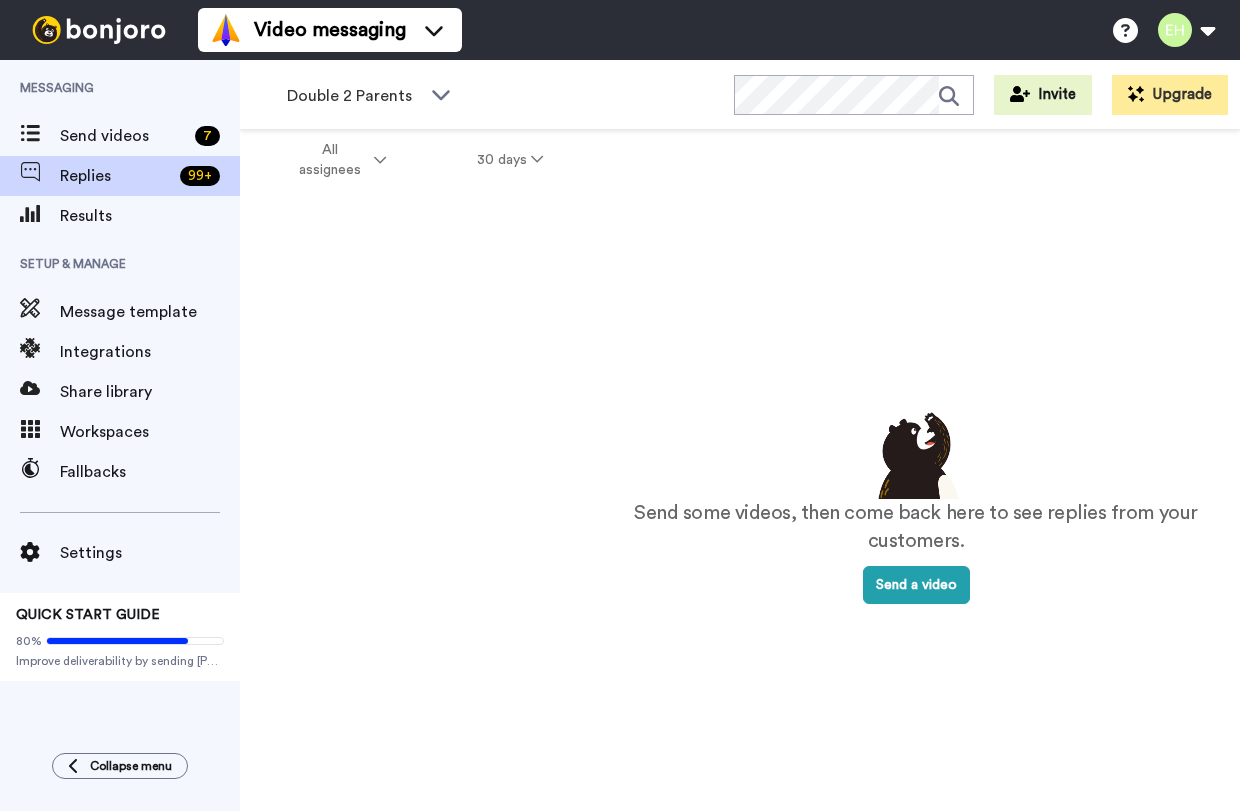 scroll, scrollTop: 0, scrollLeft: 0, axis: both 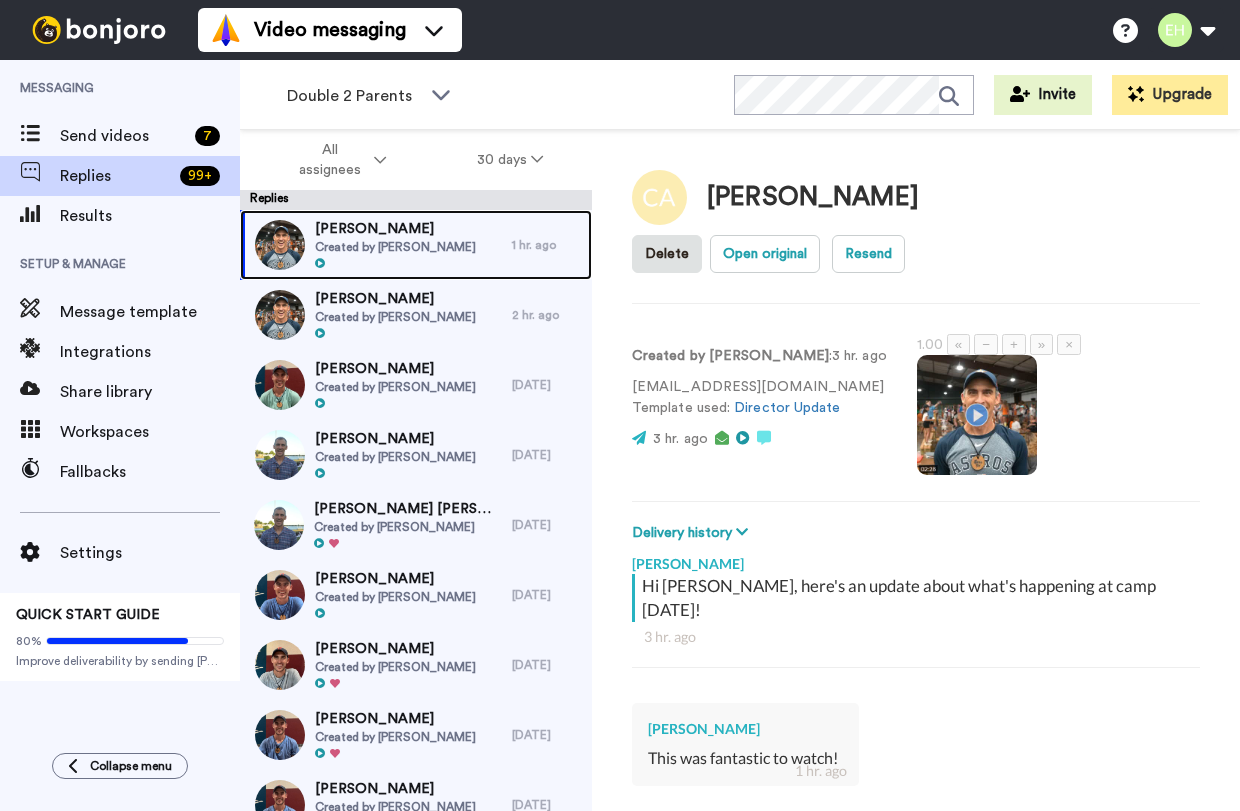click on "Created by [PERSON_NAME]" at bounding box center [395, 247] 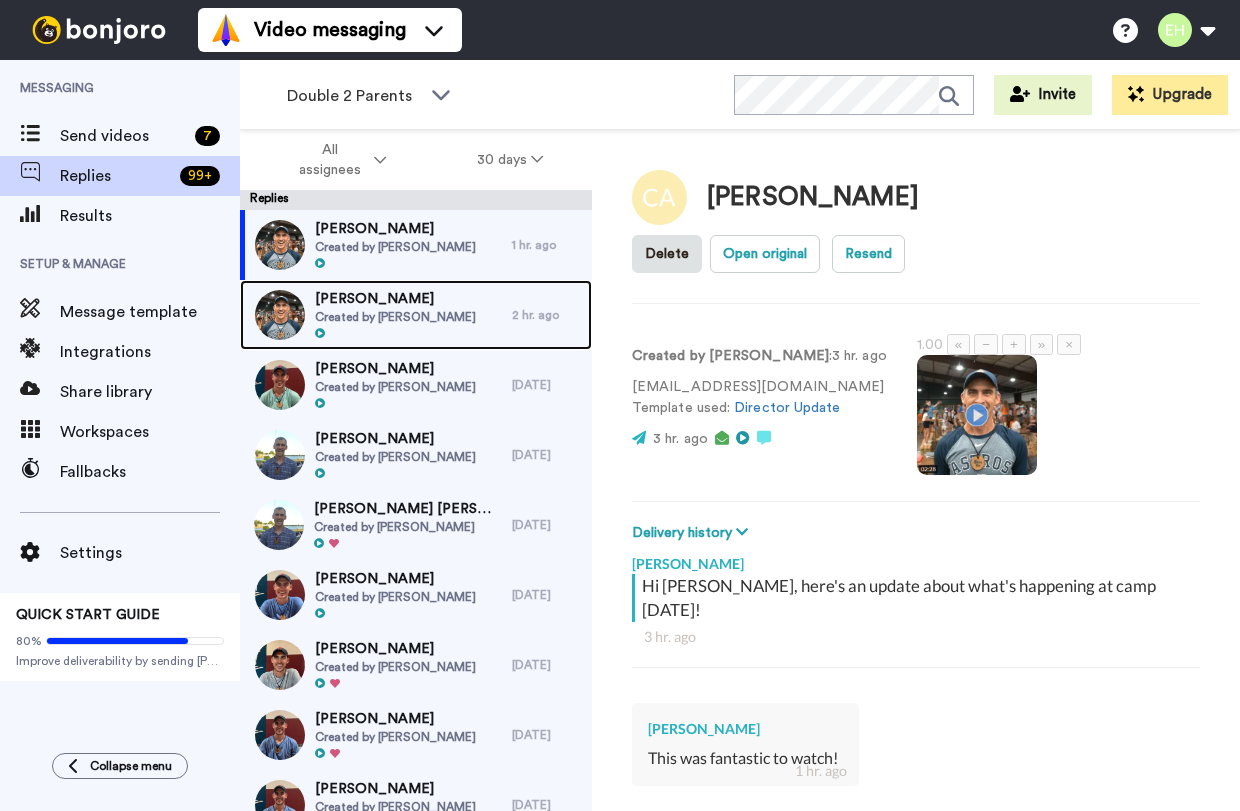 click on "[PERSON_NAME]" at bounding box center (395, 299) 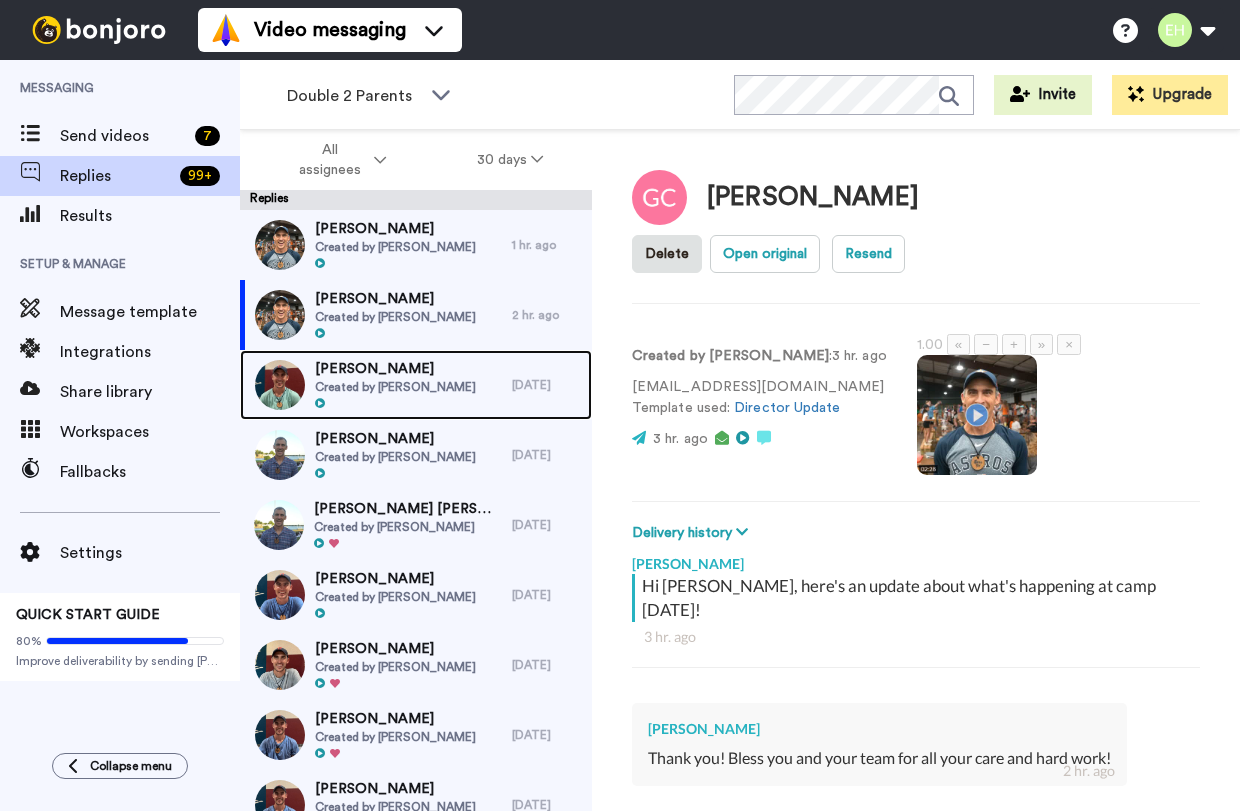 click on "Chevone Franklin" at bounding box center (395, 369) 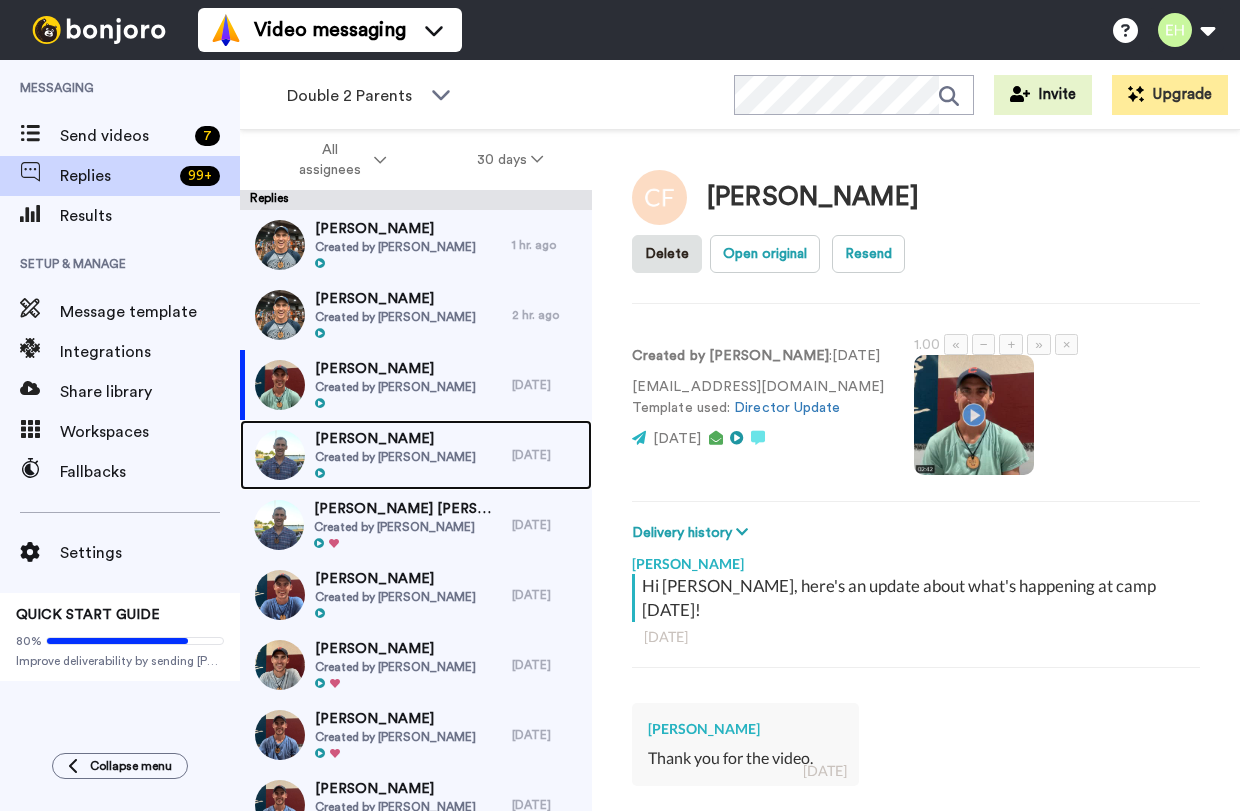 click on "William Tarver" at bounding box center [395, 439] 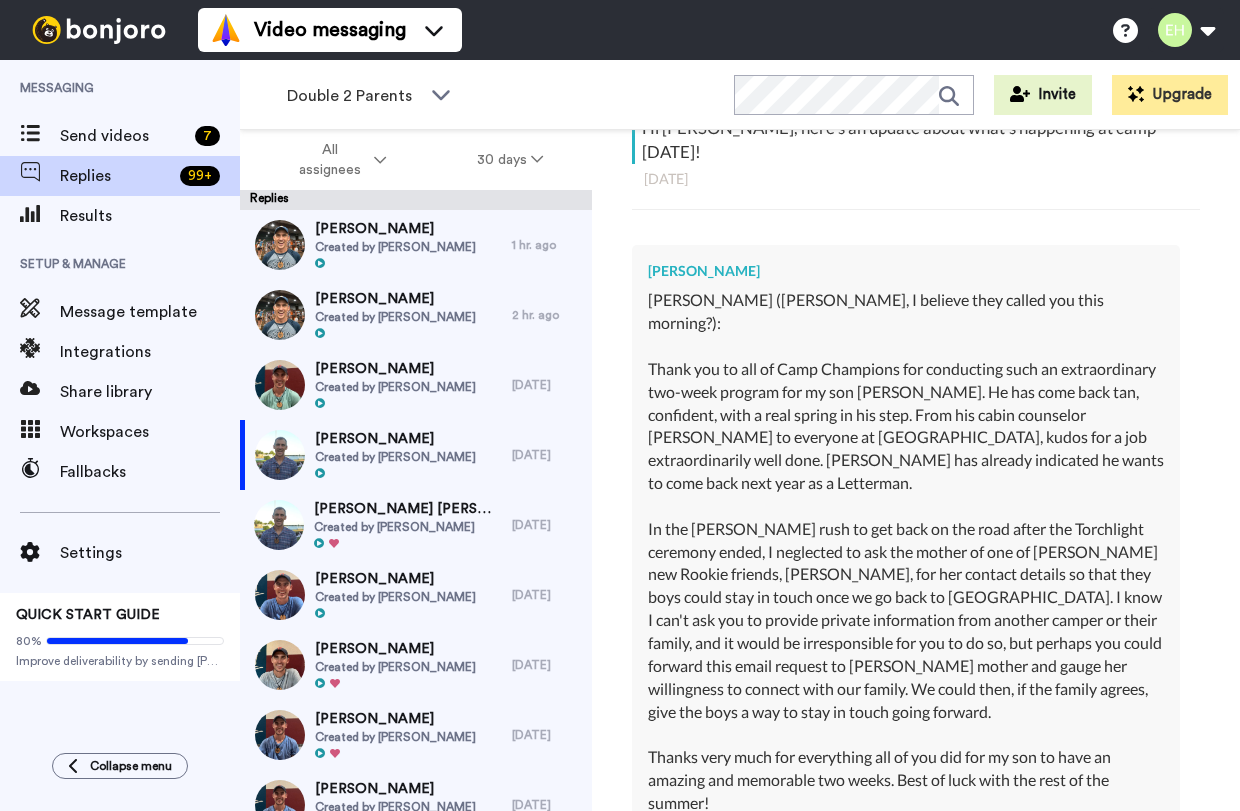 scroll, scrollTop: 462, scrollLeft: 0, axis: vertical 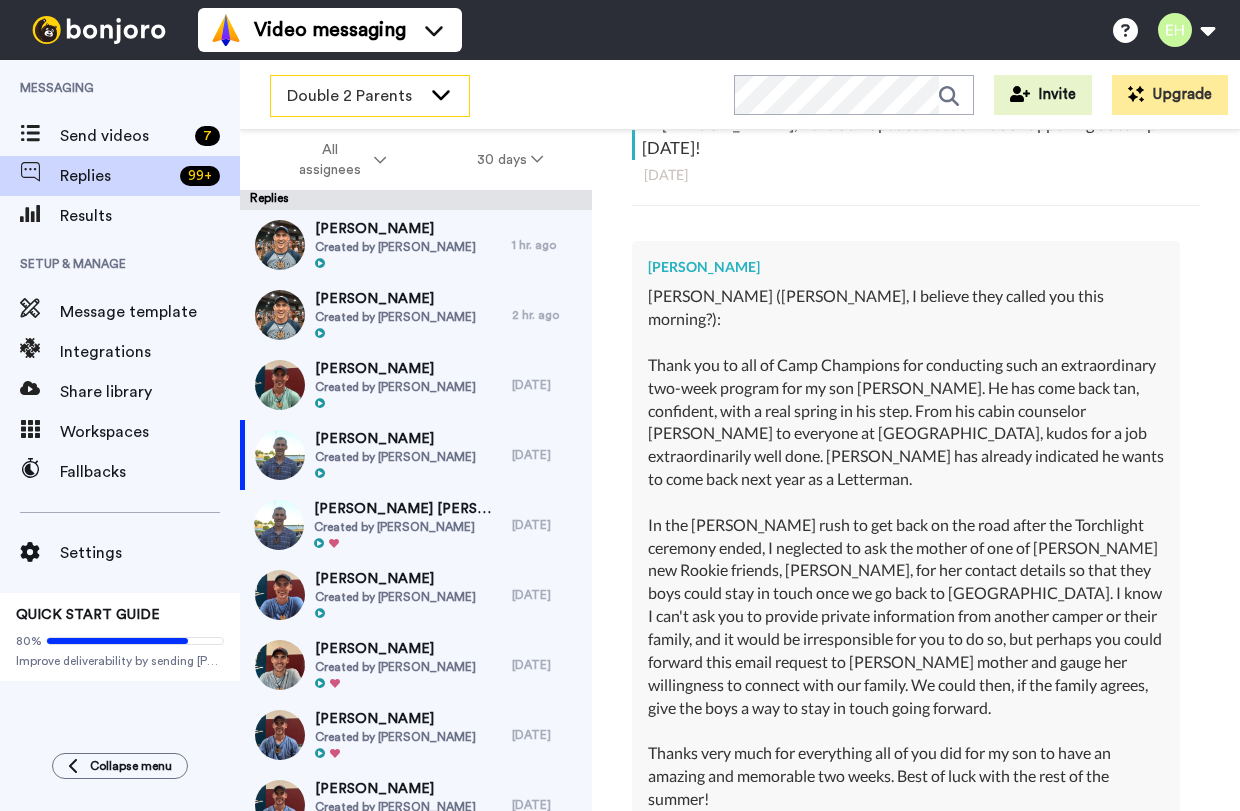 click 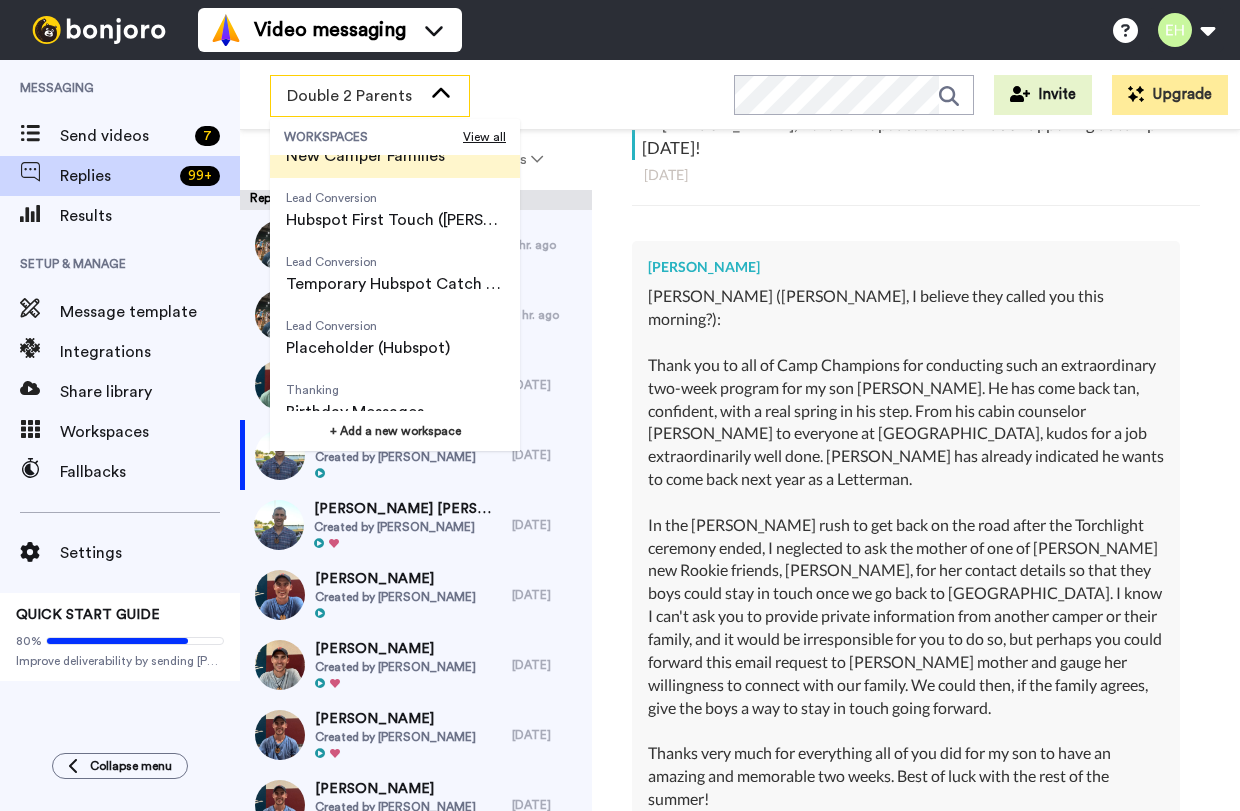 scroll, scrollTop: 512, scrollLeft: 0, axis: vertical 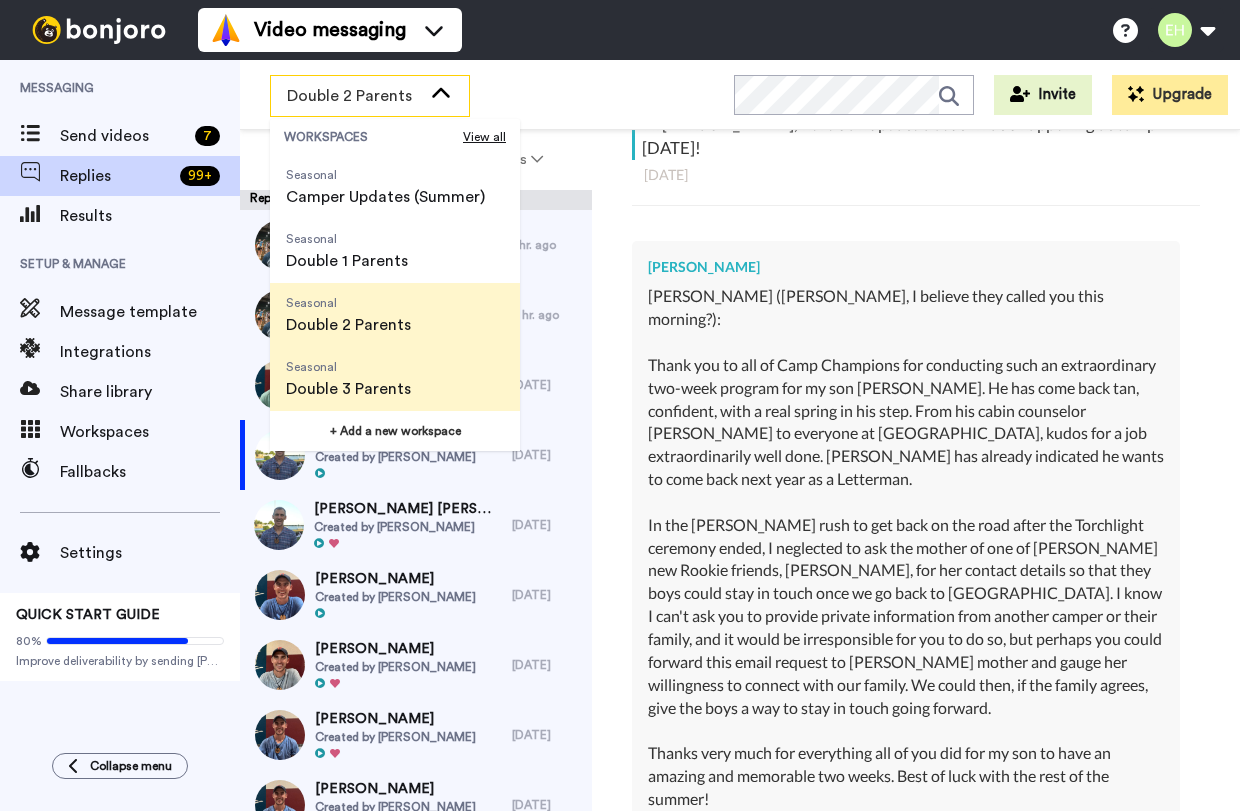 click on "Double 3 Parents" at bounding box center (348, 389) 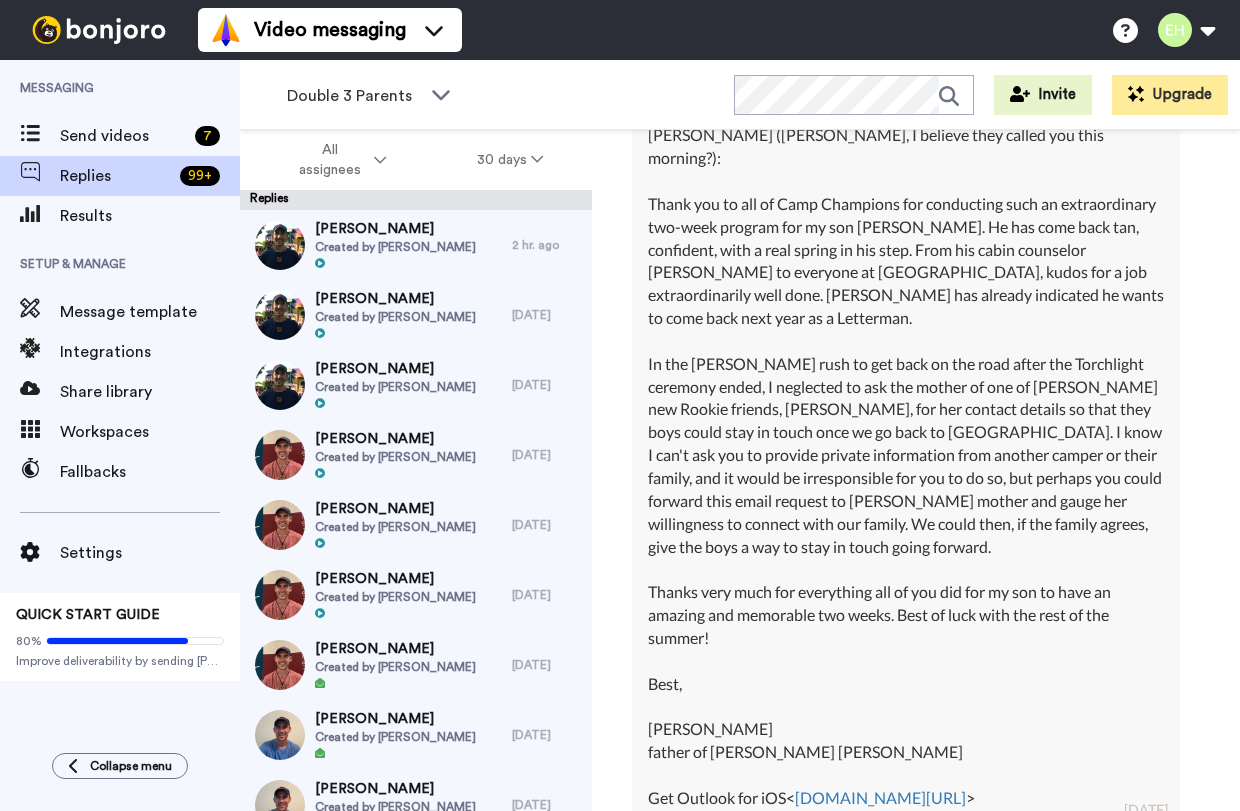 scroll, scrollTop: 0, scrollLeft: 0, axis: both 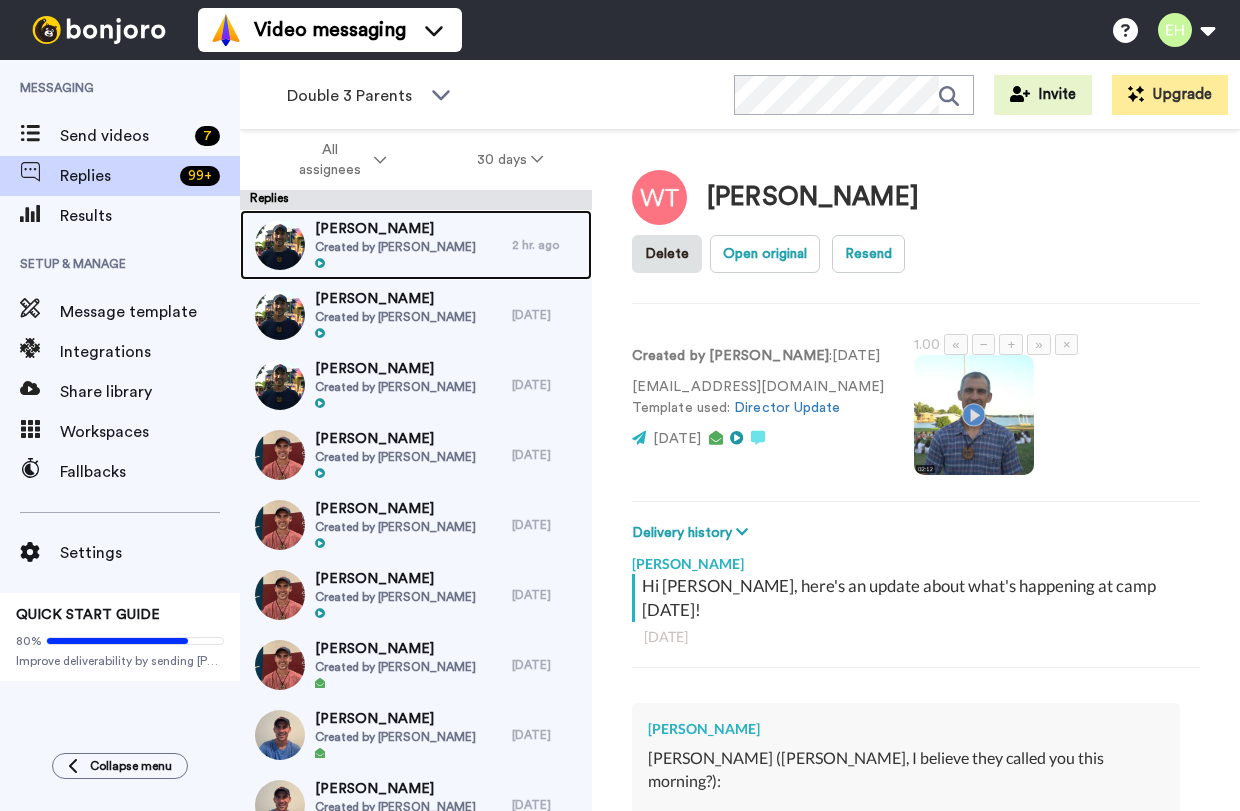 click at bounding box center (395, 264) 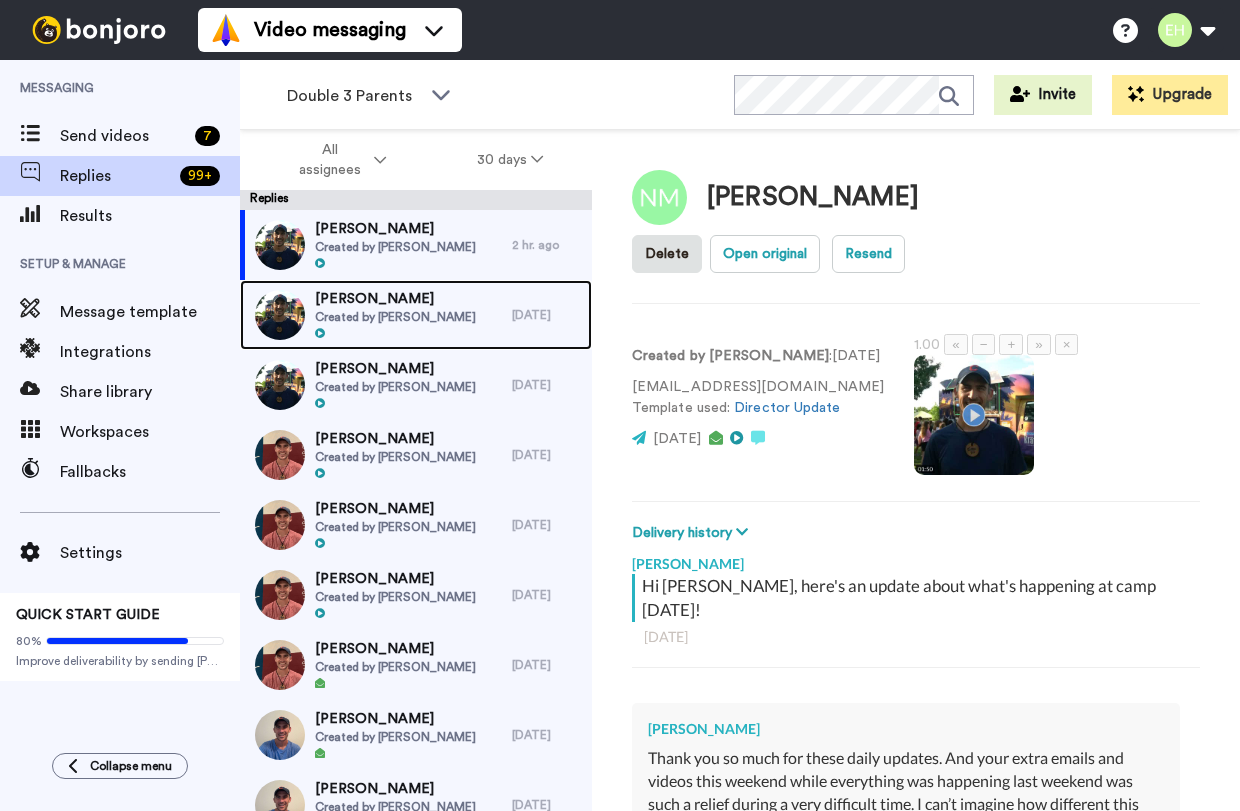 click on "Chevone Franklin" at bounding box center [395, 299] 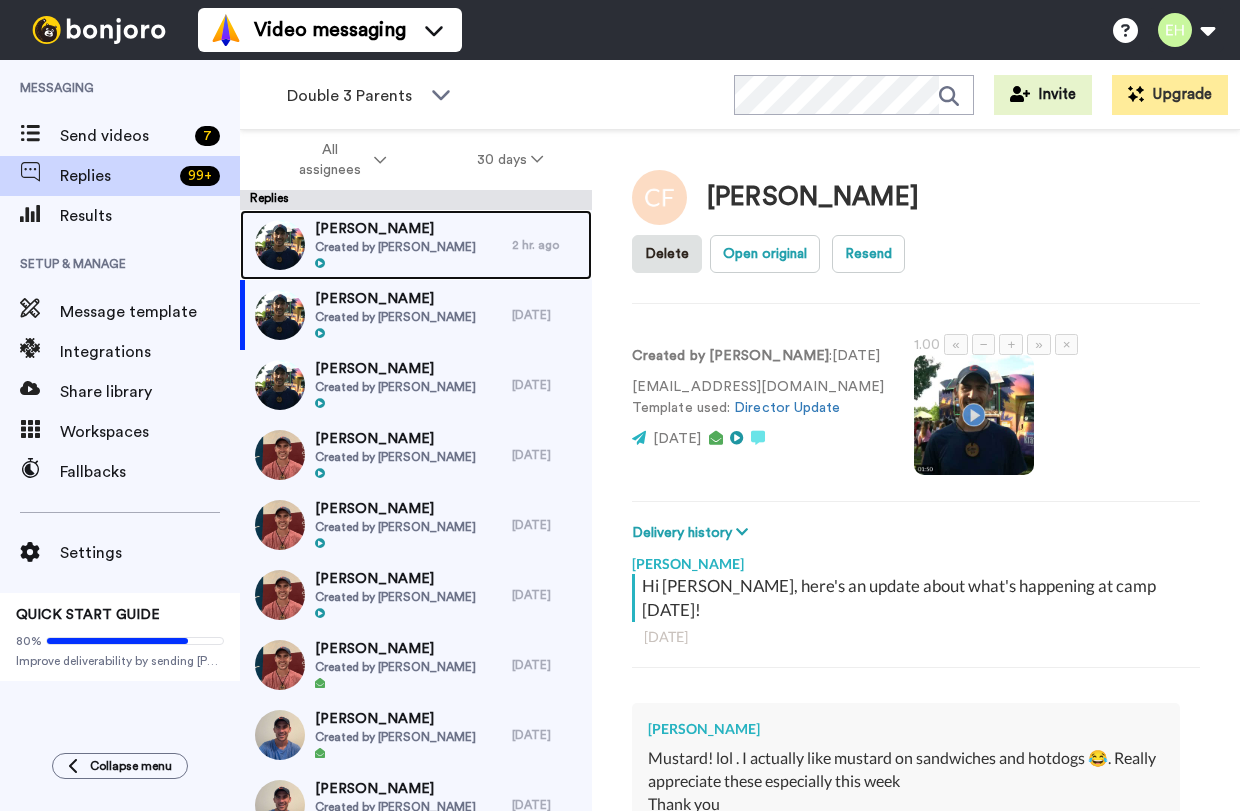 click on "Created by [PERSON_NAME]" at bounding box center (395, 247) 